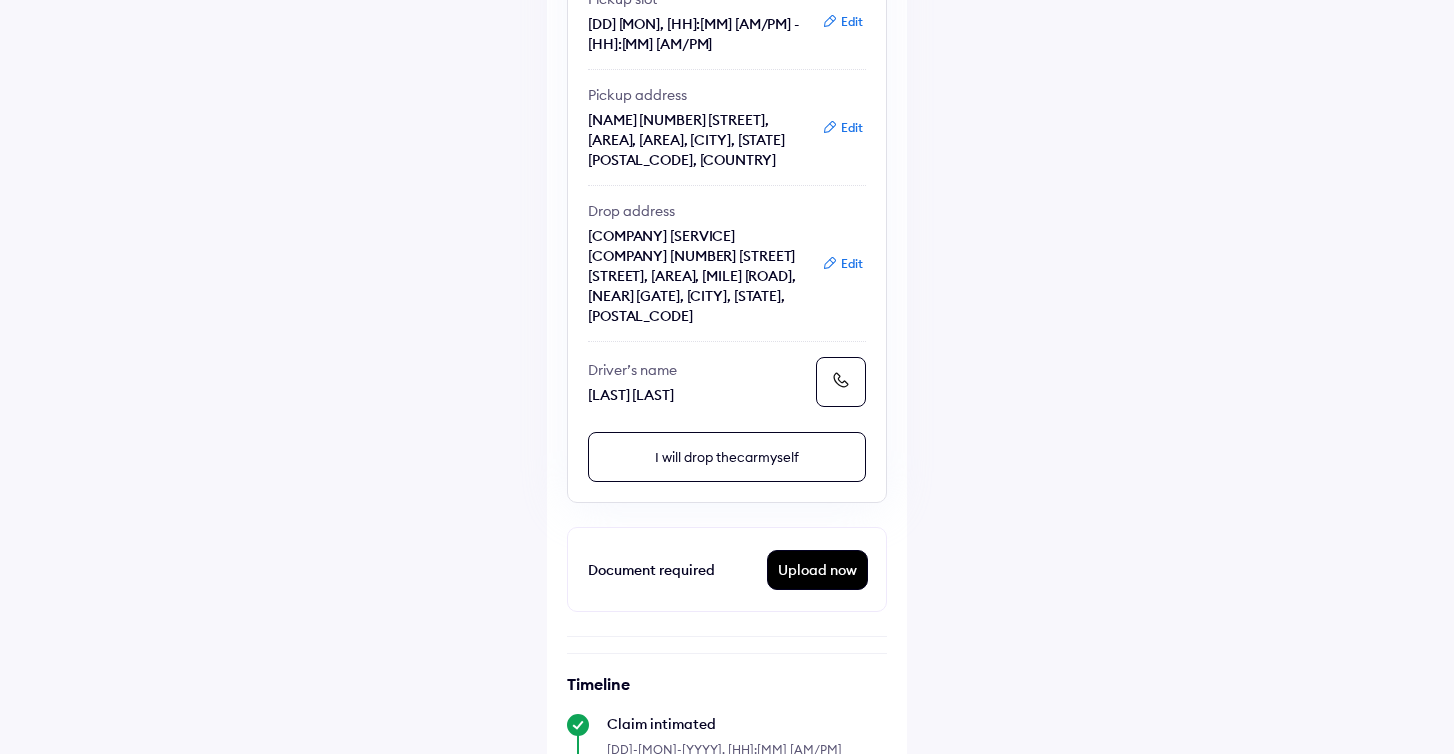 scroll, scrollTop: 394, scrollLeft: 0, axis: vertical 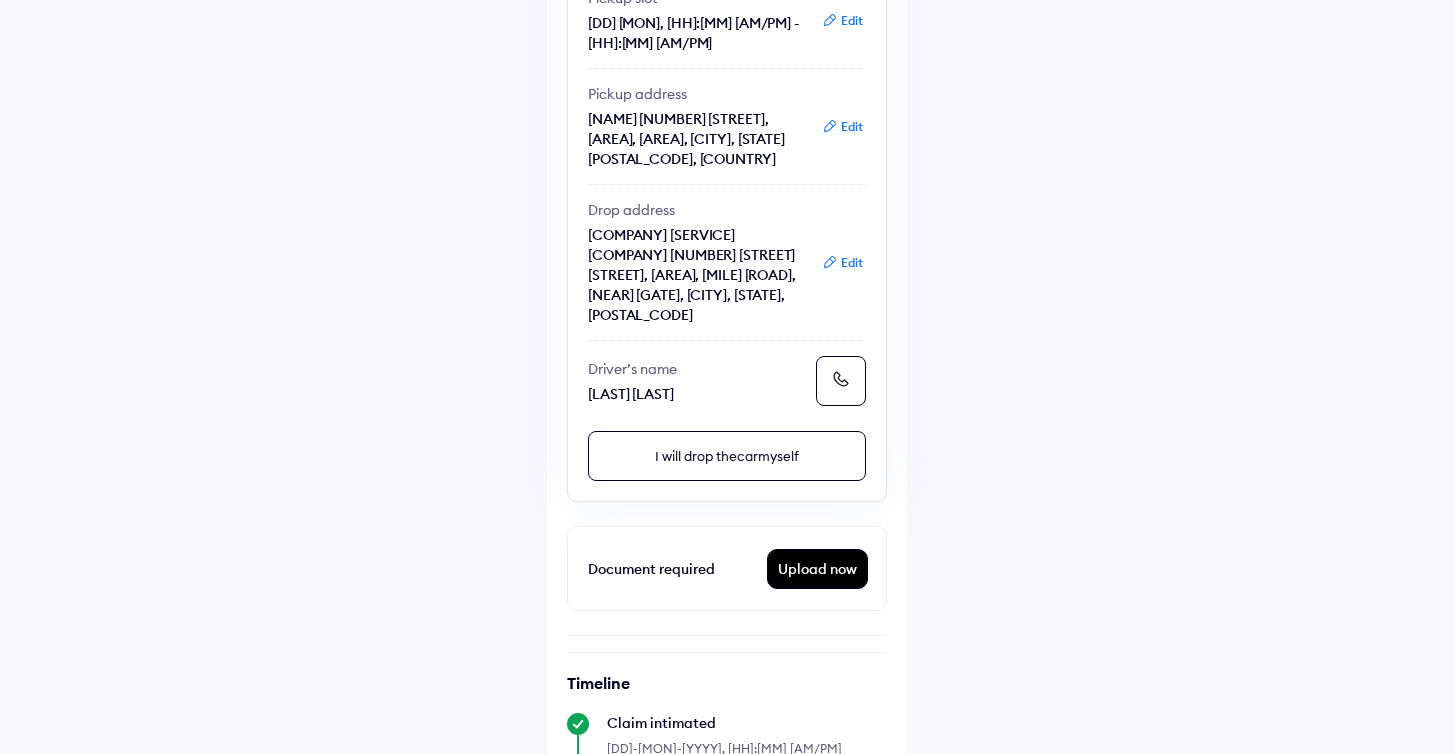 click on "Edit" at bounding box center [842, 263] 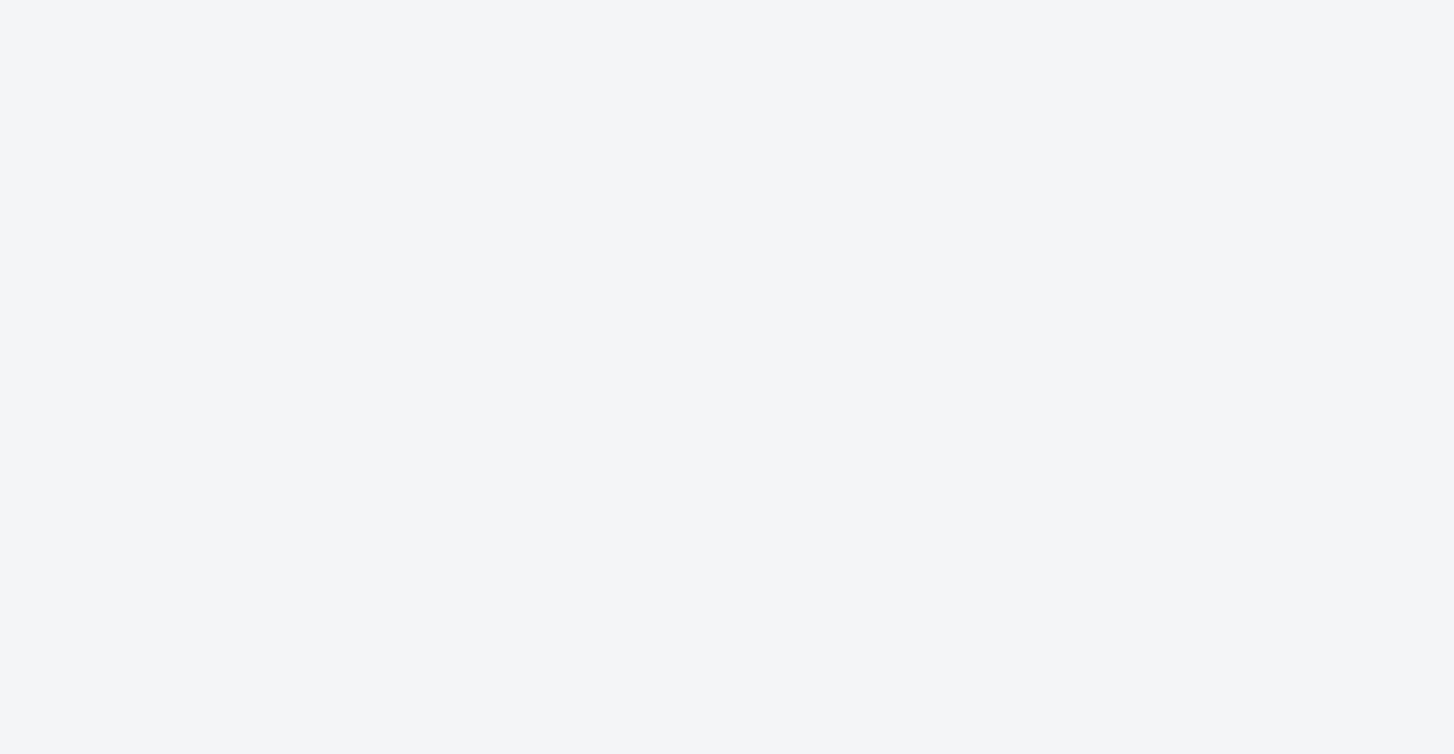 scroll, scrollTop: 0, scrollLeft: 0, axis: both 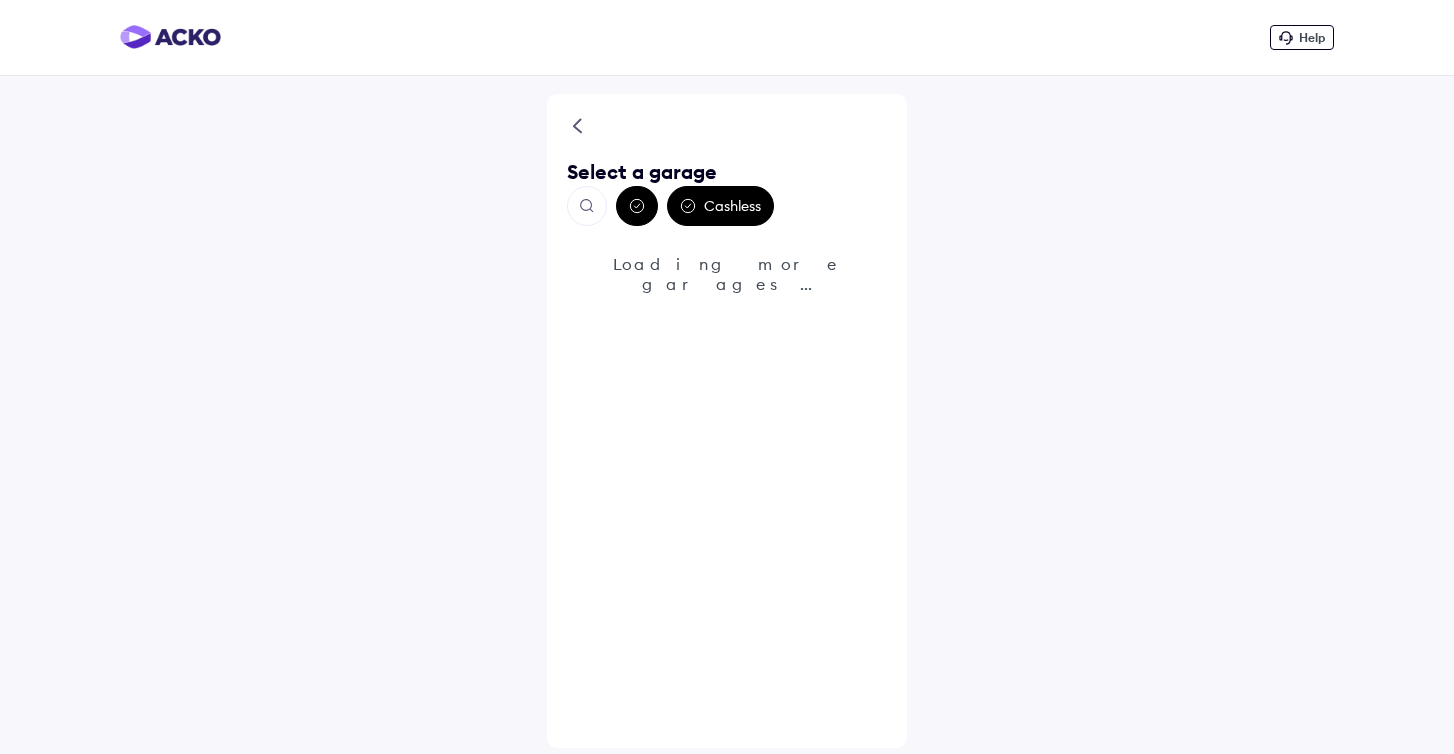 click at bounding box center [587, 206] 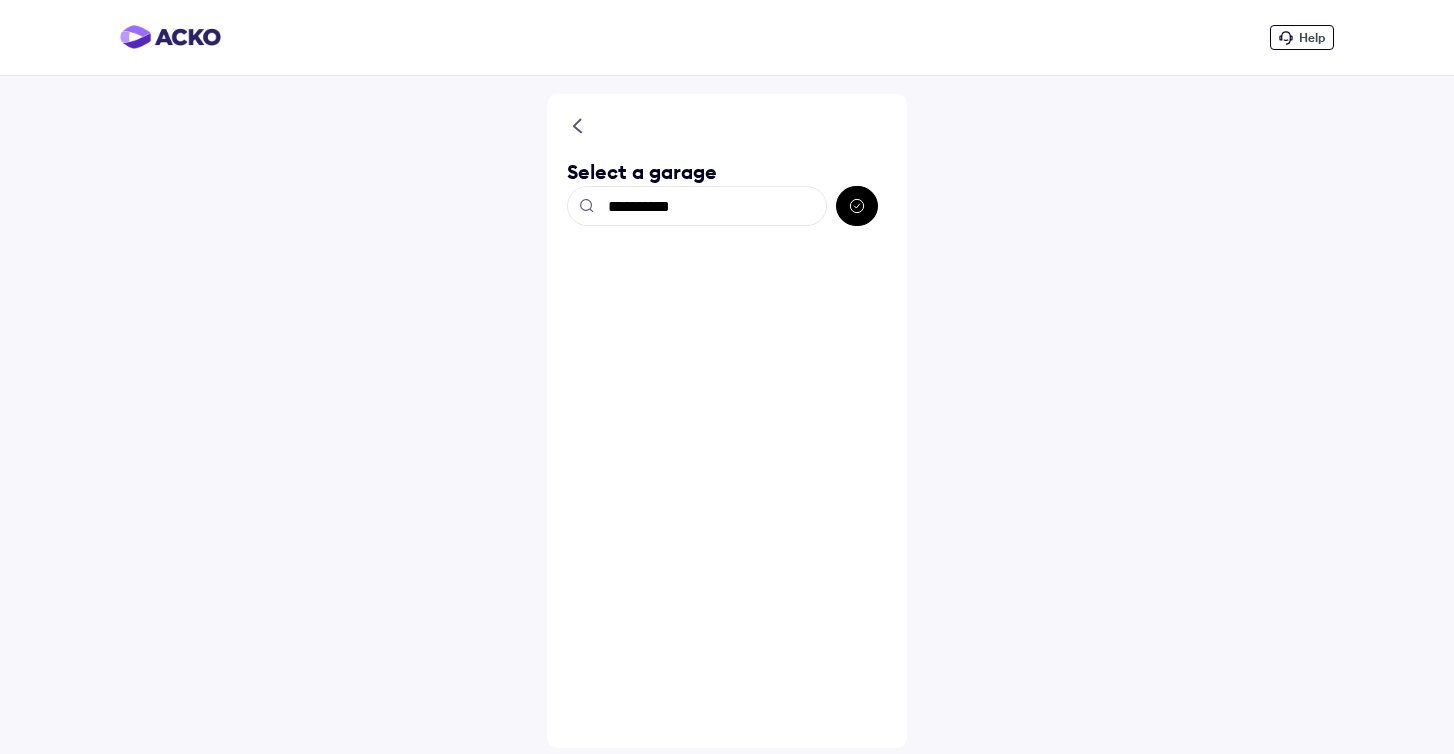 type on "**********" 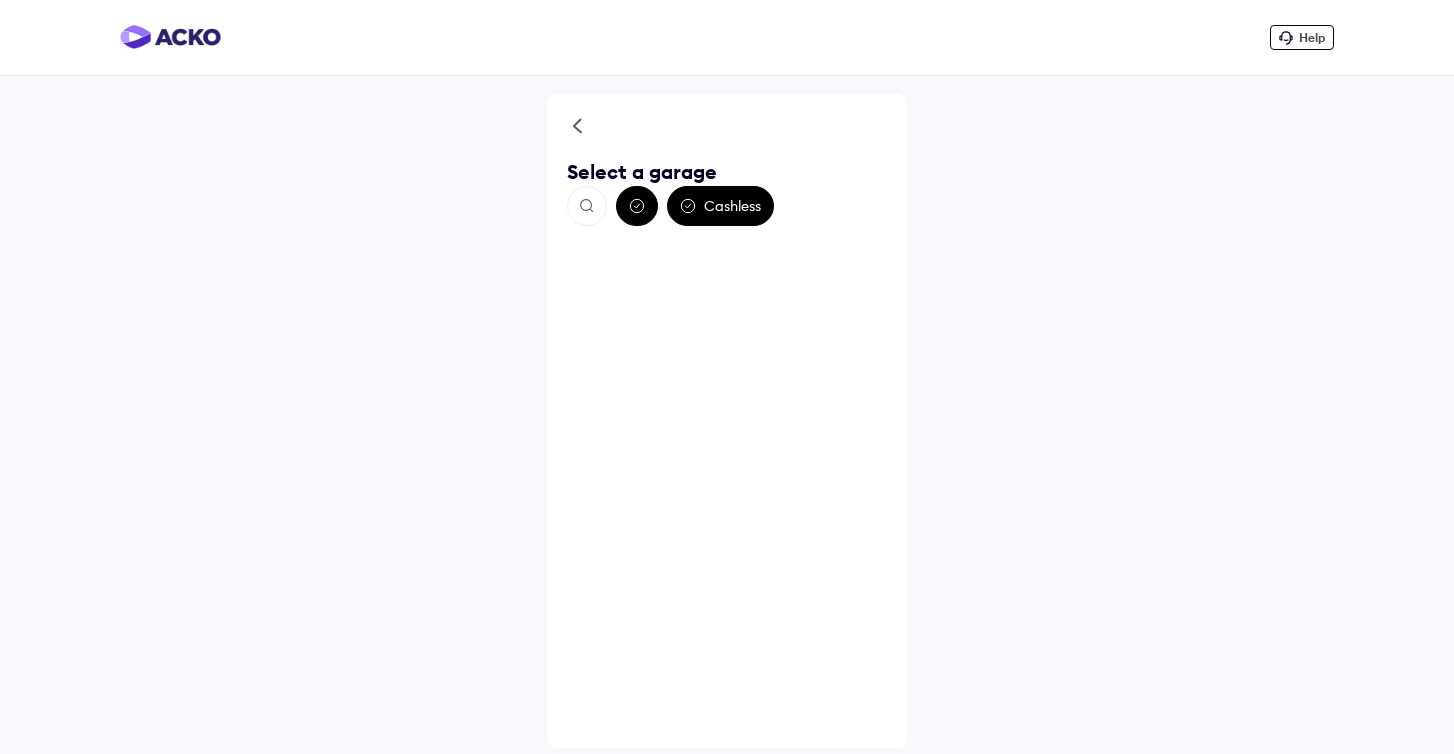 click 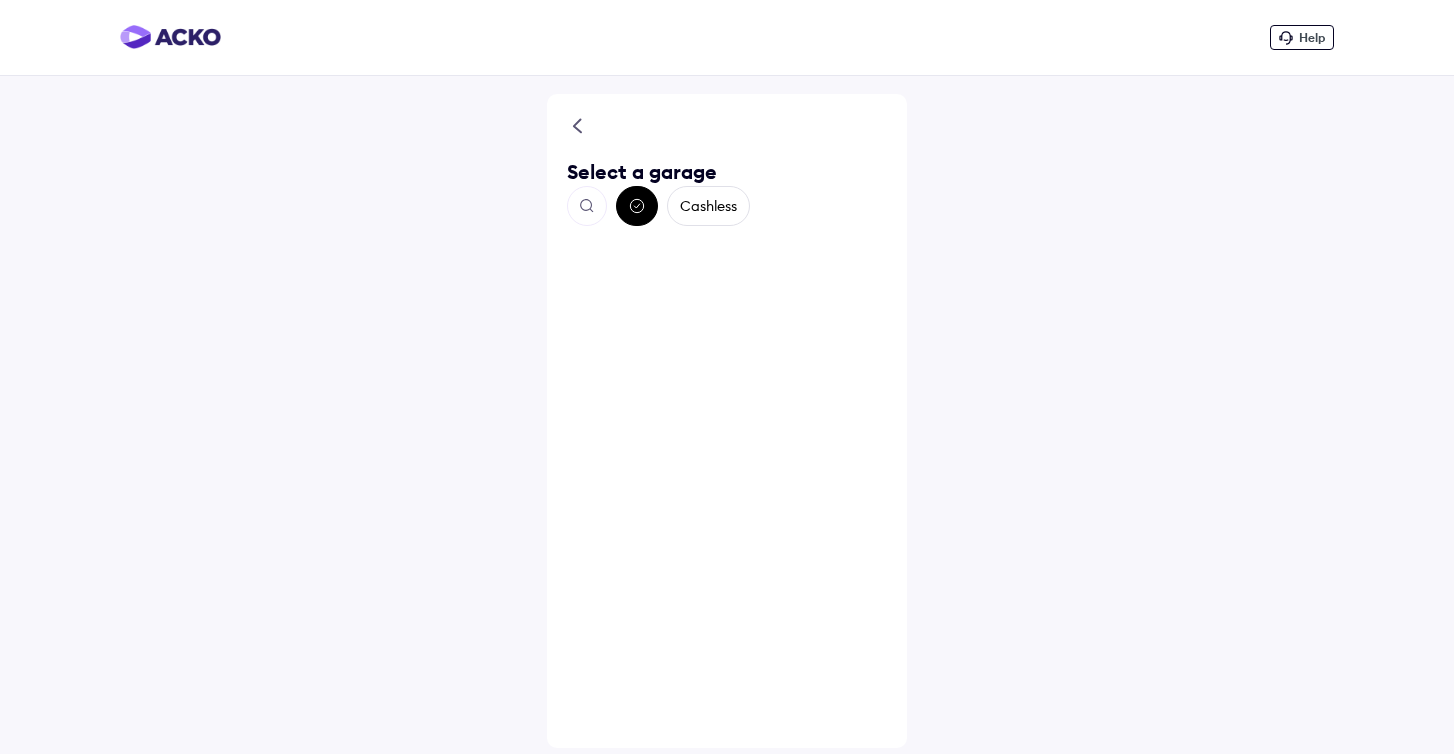 click on "Cashless" at bounding box center [708, 206] 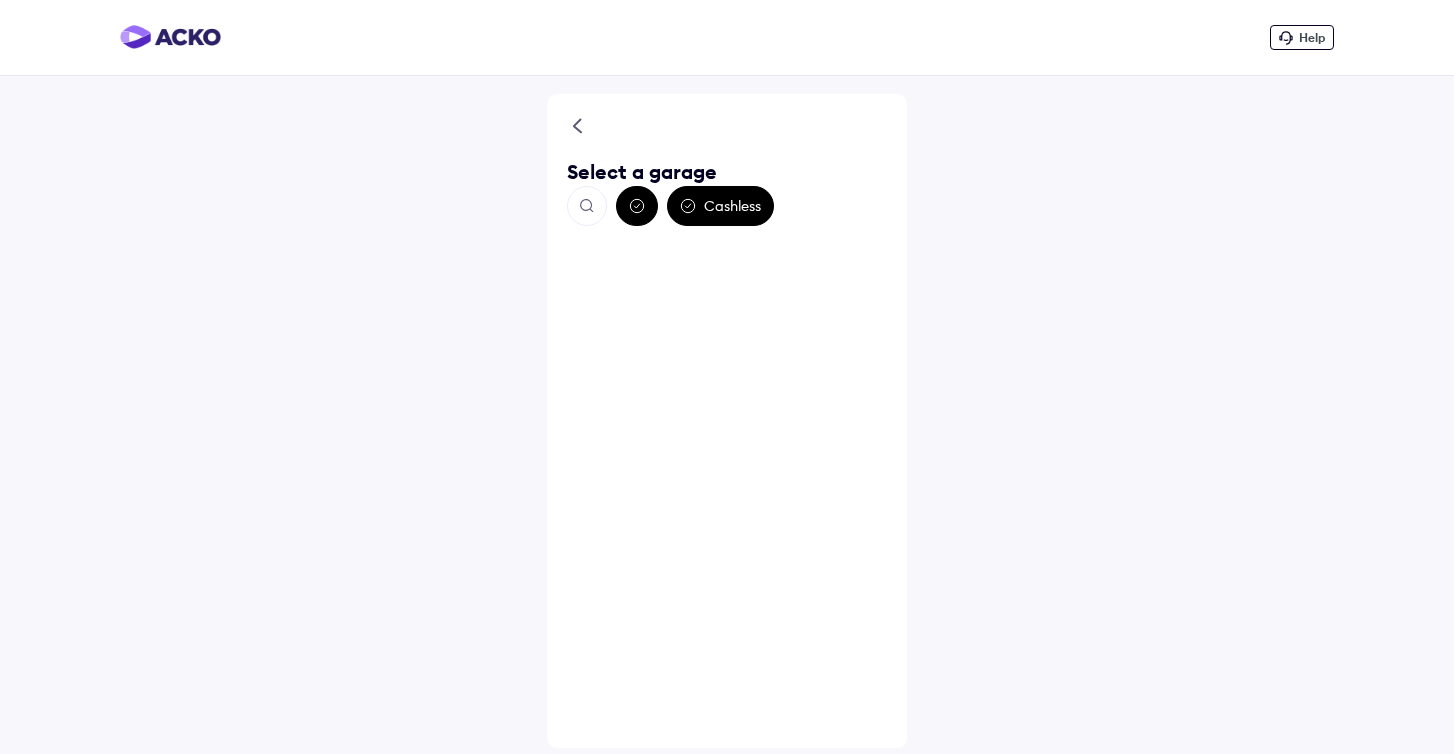 click at bounding box center (587, 206) 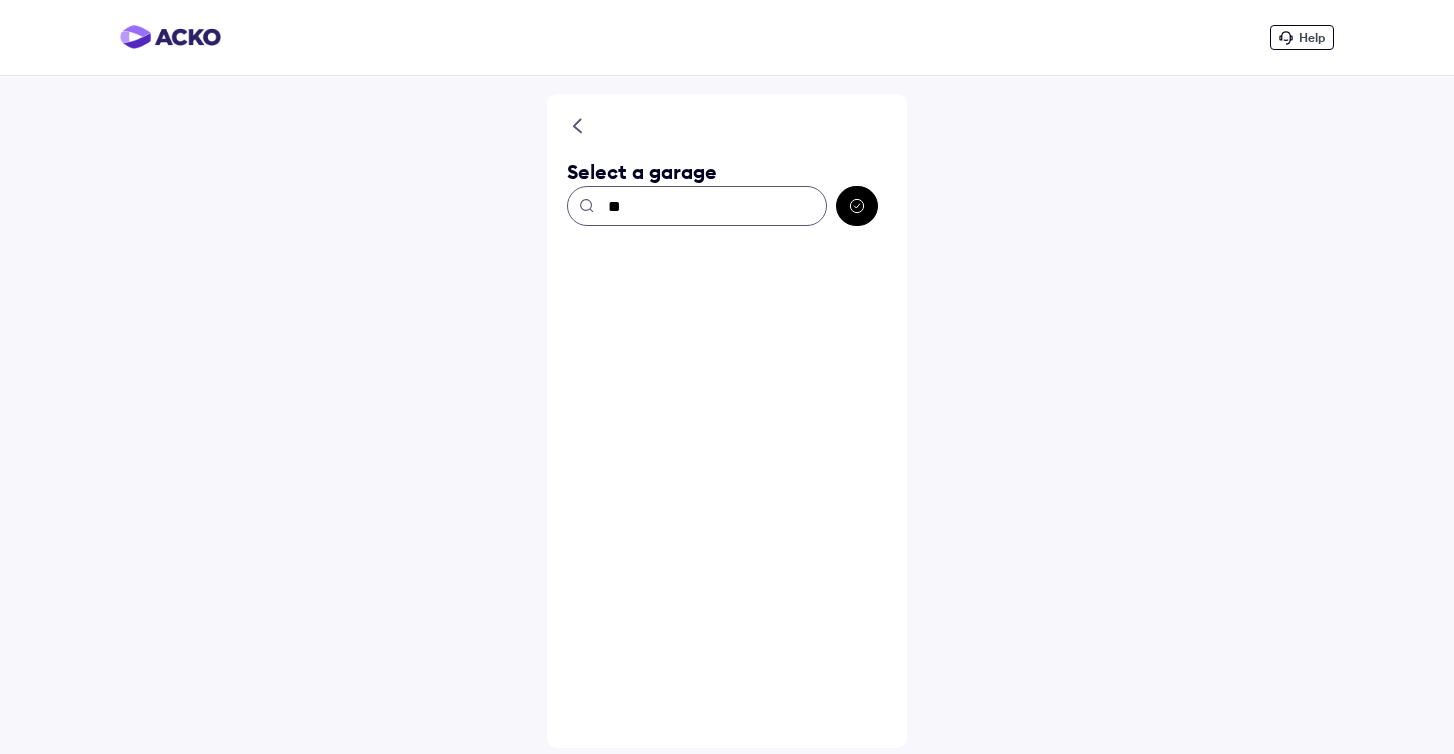 type on "*" 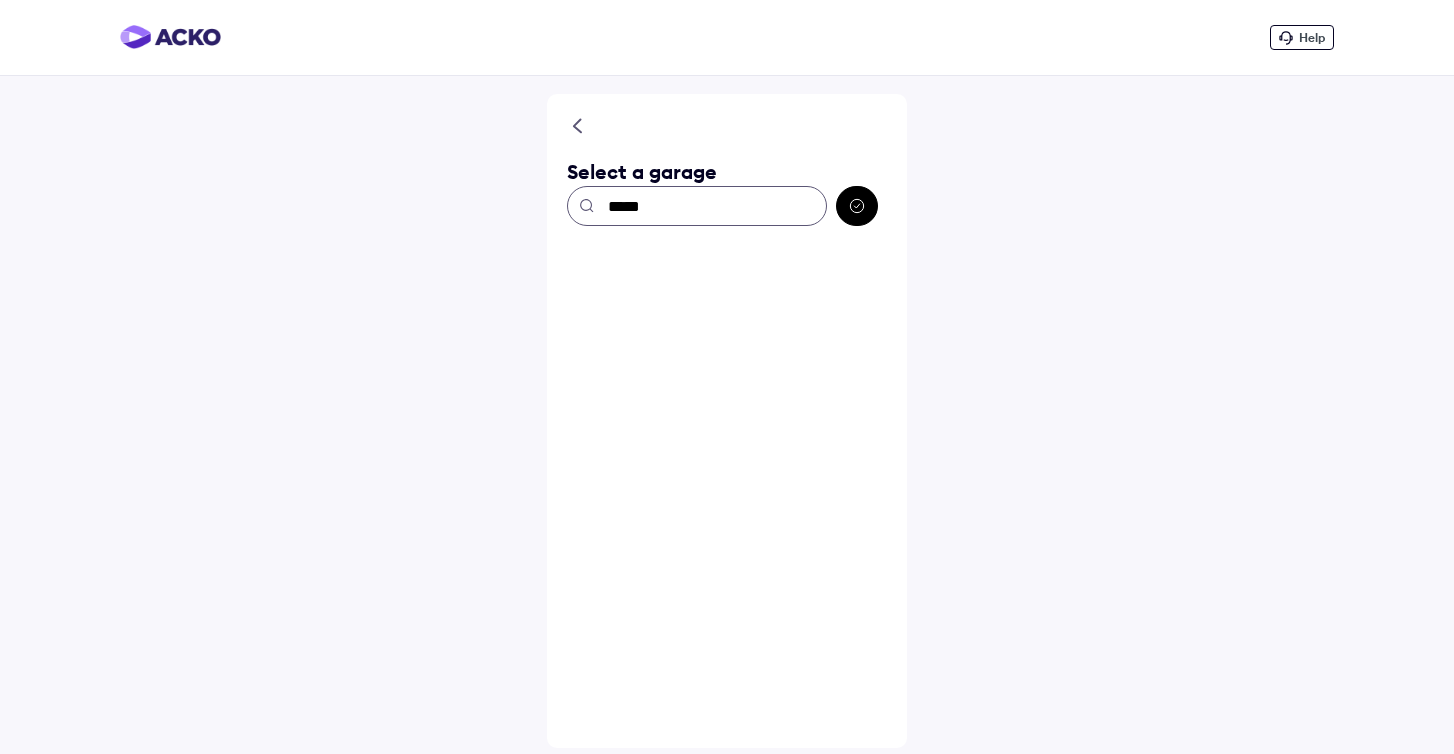 type on "*****" 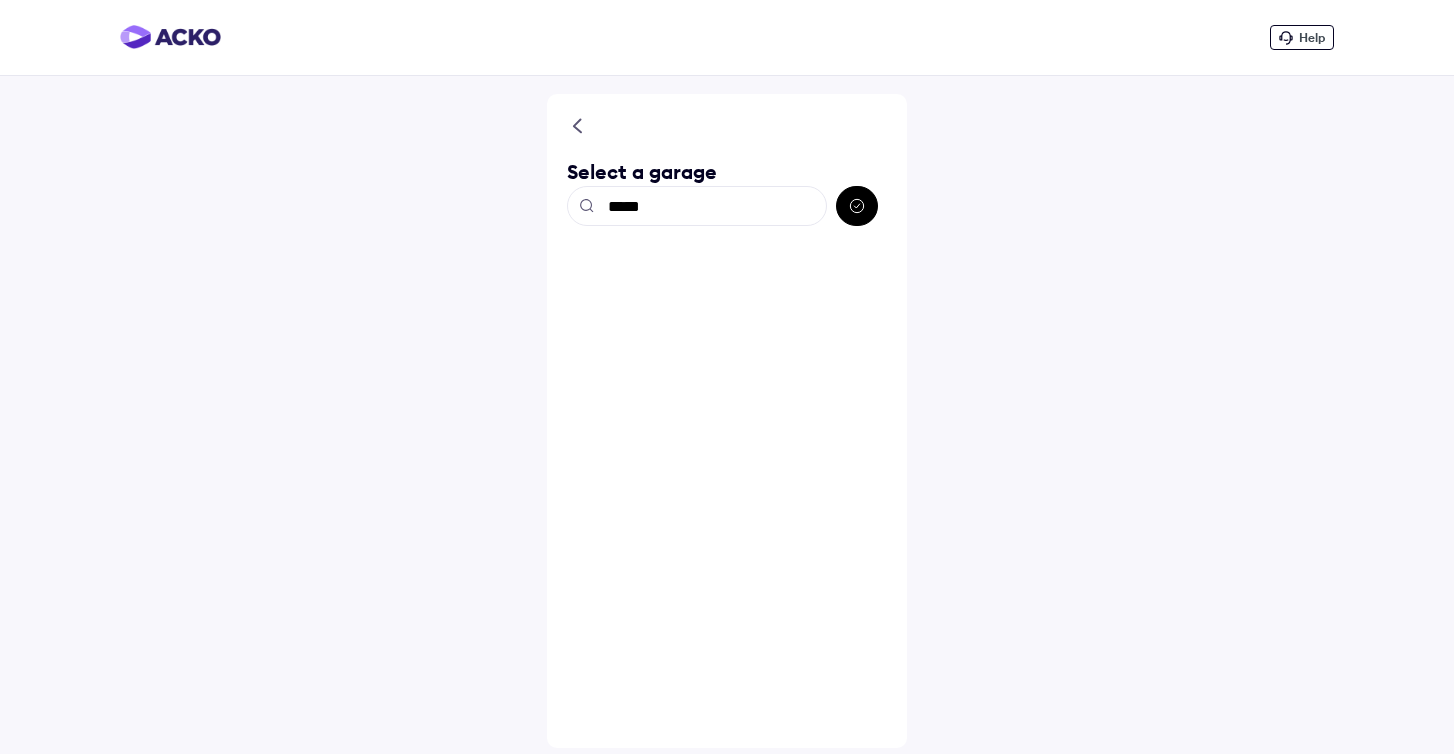 click 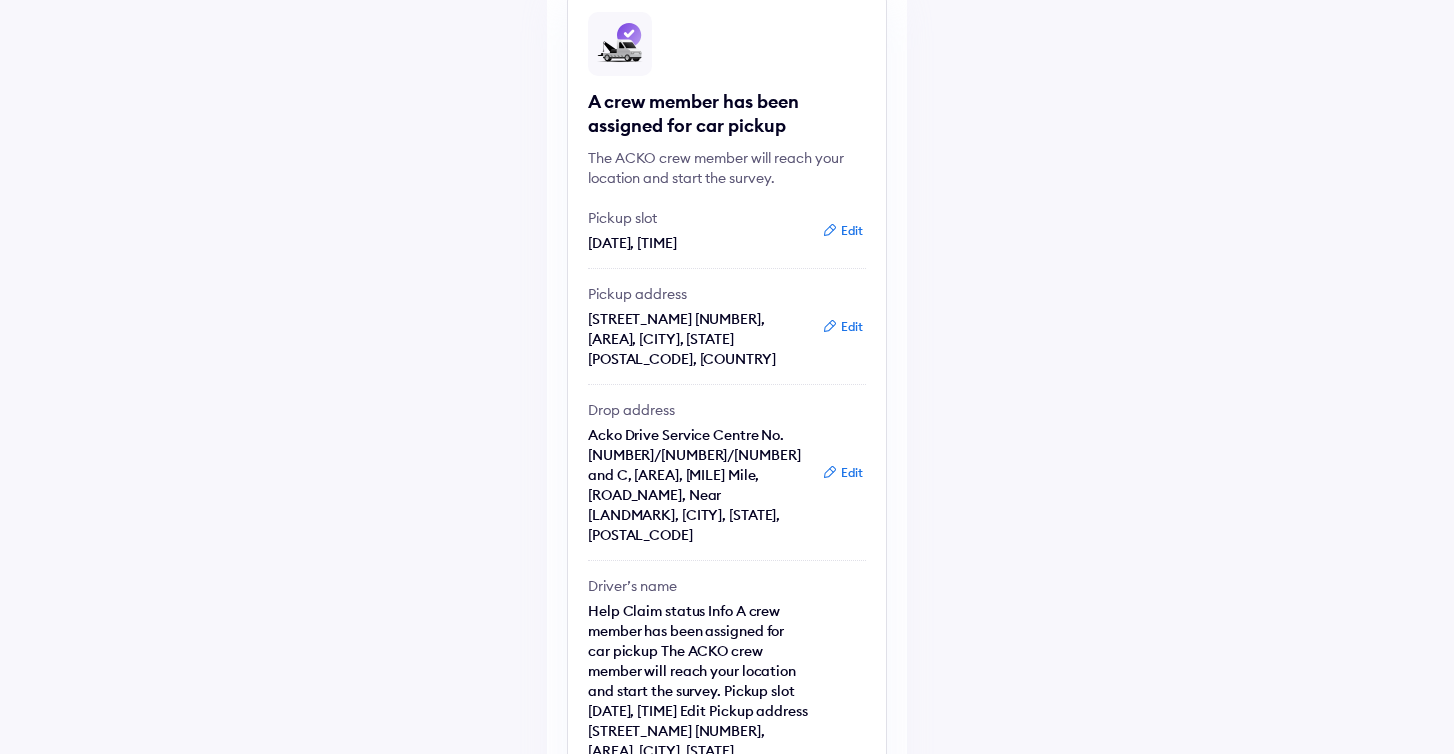 scroll, scrollTop: 175, scrollLeft: 0, axis: vertical 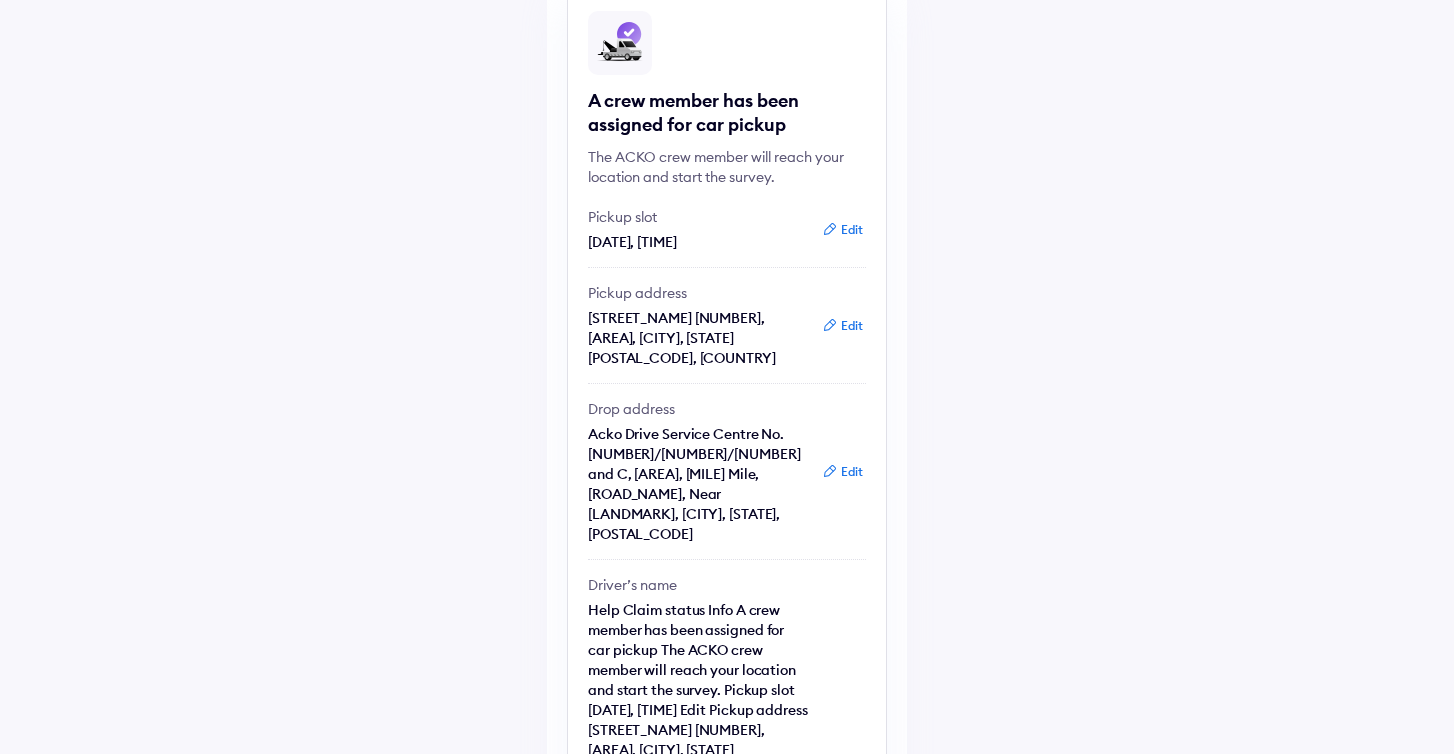 click on "Help Claim status Info A crew member has been assigned for car pickup The ACKO crew member will reach your location and start the survey. Pickup slot [DATE], [TIME] Edit Pickup address [STREET_NAME] [NUMBER], [AREA], [CITY], [STATE] [POSTAL_CODE], [COUNTRY] Edit Drop address Acko Drive Service Centre No. [NUMBER]/[NUMBER]/[NUMBER] and C, [AREA], [MILE] Mile, [ROAD_NAME], Near [LANDMARK], [CITY], [STATE], [POSTAL_CODE] Edit Driver’s name [FIRST] [LAST] I will drop the car myself Document required Upload now Timeline Claim intimated [DATE], [TIME] Claim registered [DATE], [TIME] Pickup & Survey Pickup scheduled [DATE], [TIME] Survey completed Pickup completed Vehicle dropped Claim under review" at bounding box center [727, 908] 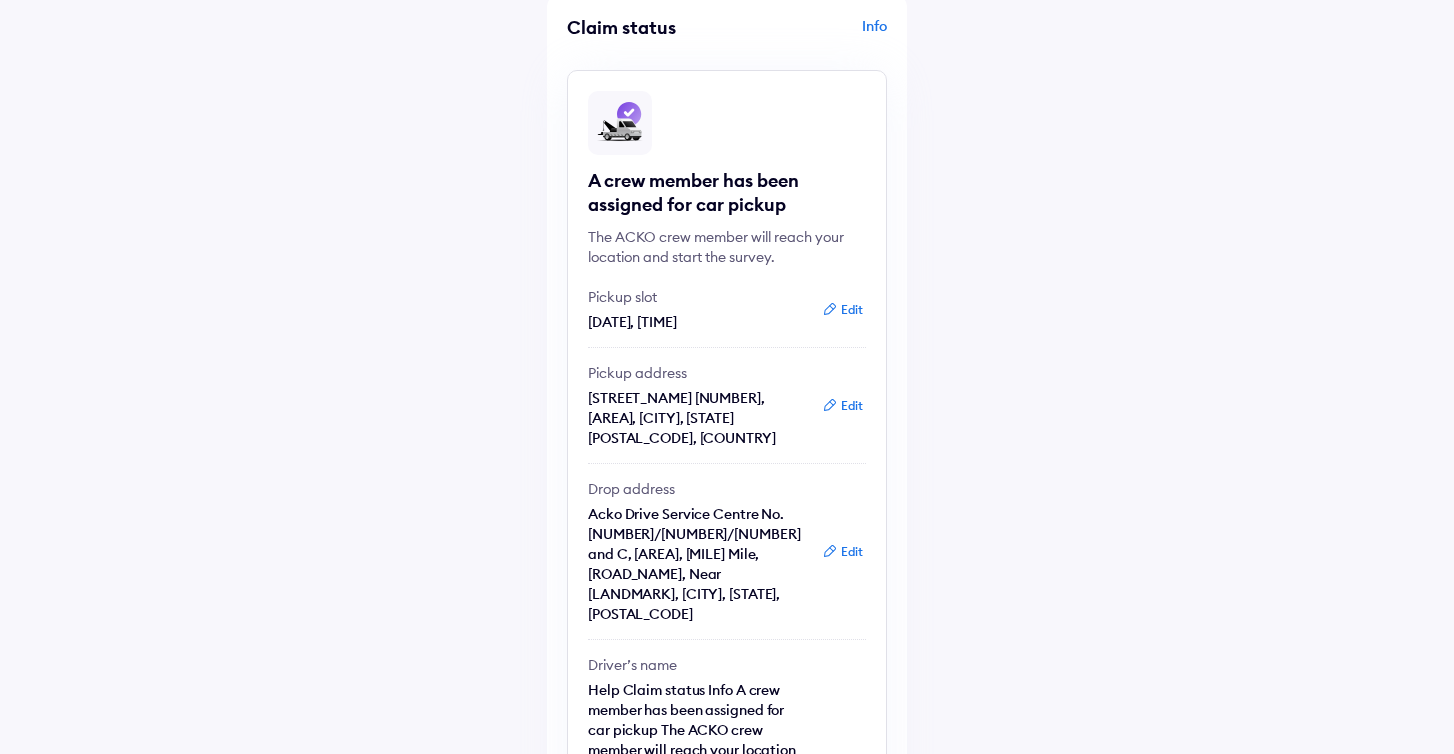 scroll, scrollTop: 97, scrollLeft: 0, axis: vertical 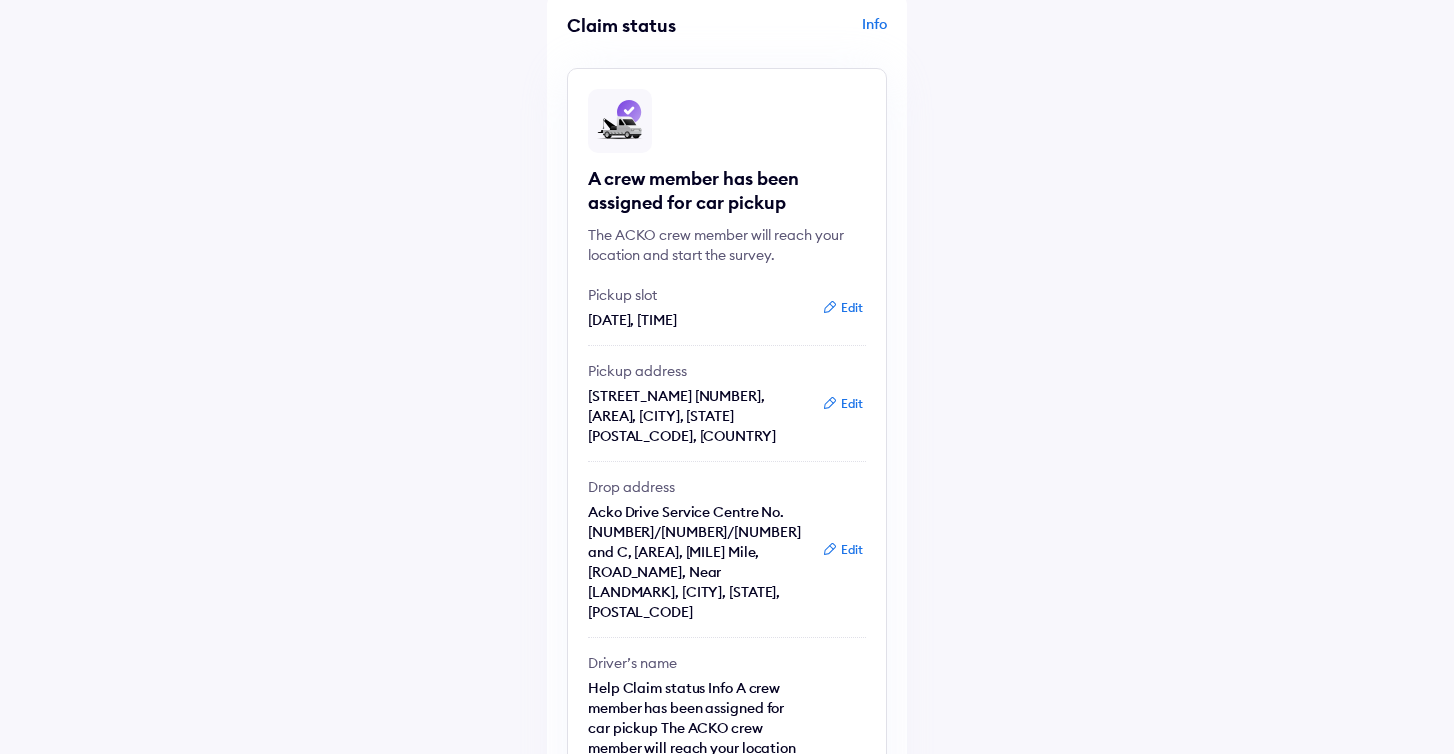 click on "Help Claim status Info A crew member has been assigned for car pickup The ACKO crew member will reach your location and start the survey. Pickup slot [DATE], [TIME] Edit Pickup address [STREET_NAME] [NUMBER], [AREA], [CITY], [STATE] [POSTAL_CODE], [COUNTRY] Edit Drop address Acko Drive Service Centre No. [NUMBER]/[NUMBER]/[NUMBER] and C, [AREA], [MILE] Mile, [ROAD_NAME], Near [LANDMARK], [CITY], [STATE], [POSTAL_CODE] Edit Driver’s name [FIRST] [LAST] I will drop the car myself Document required Upload now Timeline Claim intimated [DATE], [TIME] Claim registered [DATE], [TIME] Pickup & Survey Pickup scheduled [DATE], [TIME] Survey completed Pickup completed Vehicle dropped Claim under review" at bounding box center [727, 986] 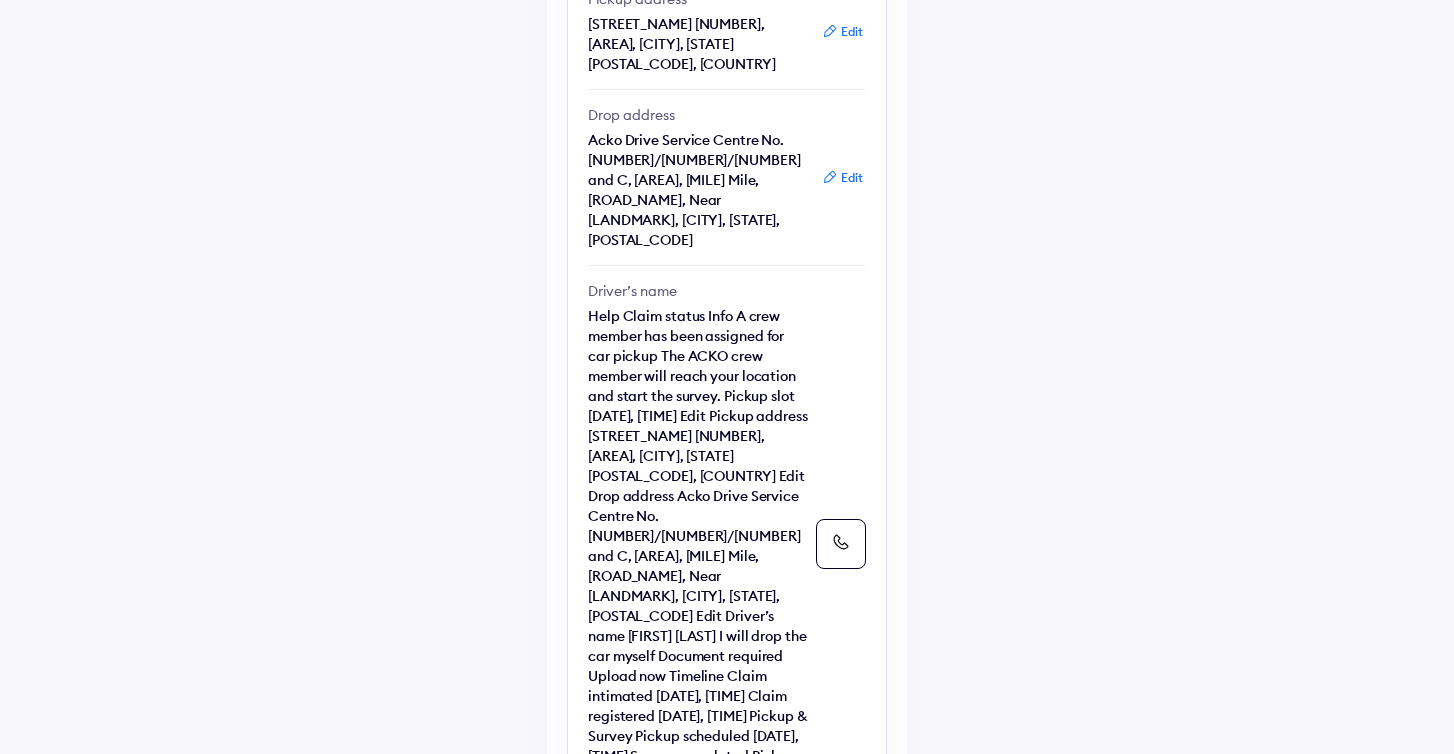 scroll, scrollTop: 508, scrollLeft: 0, axis: vertical 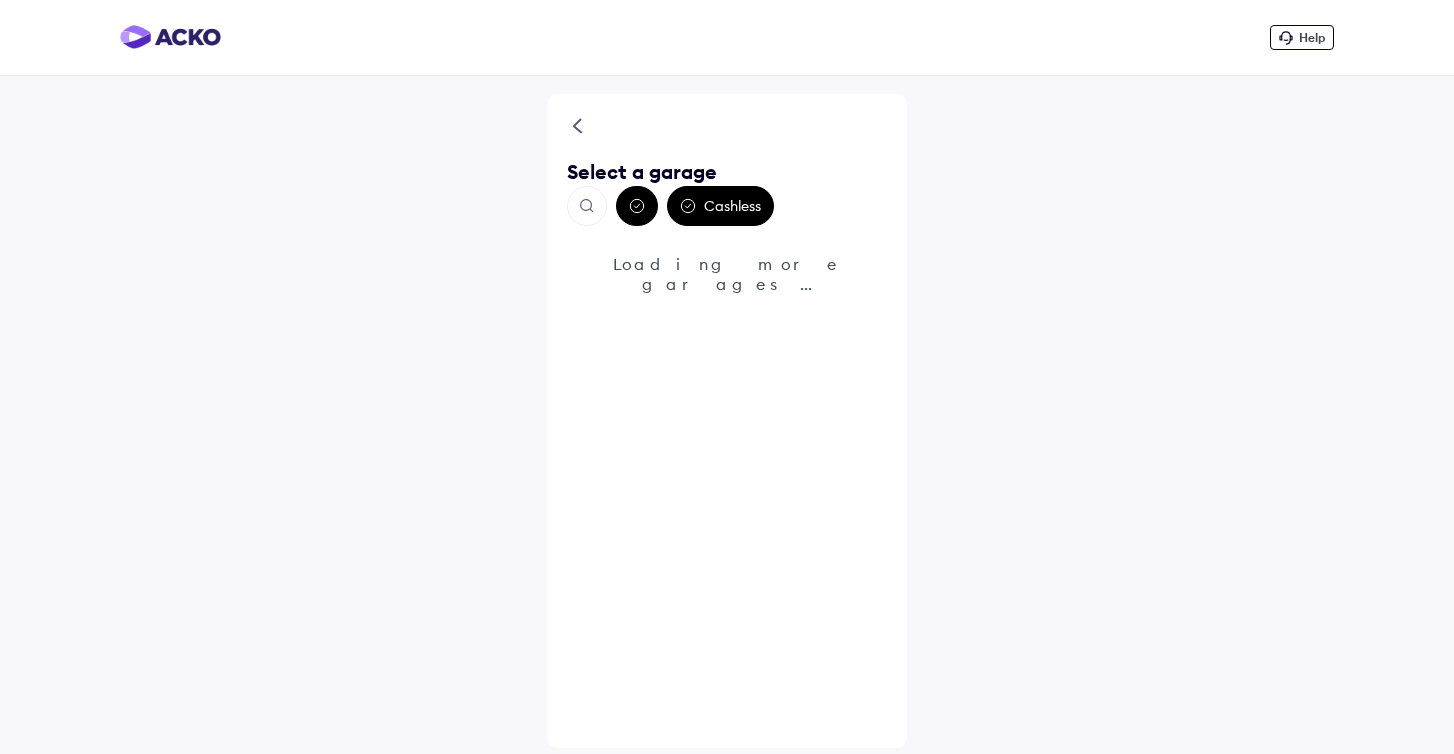 click 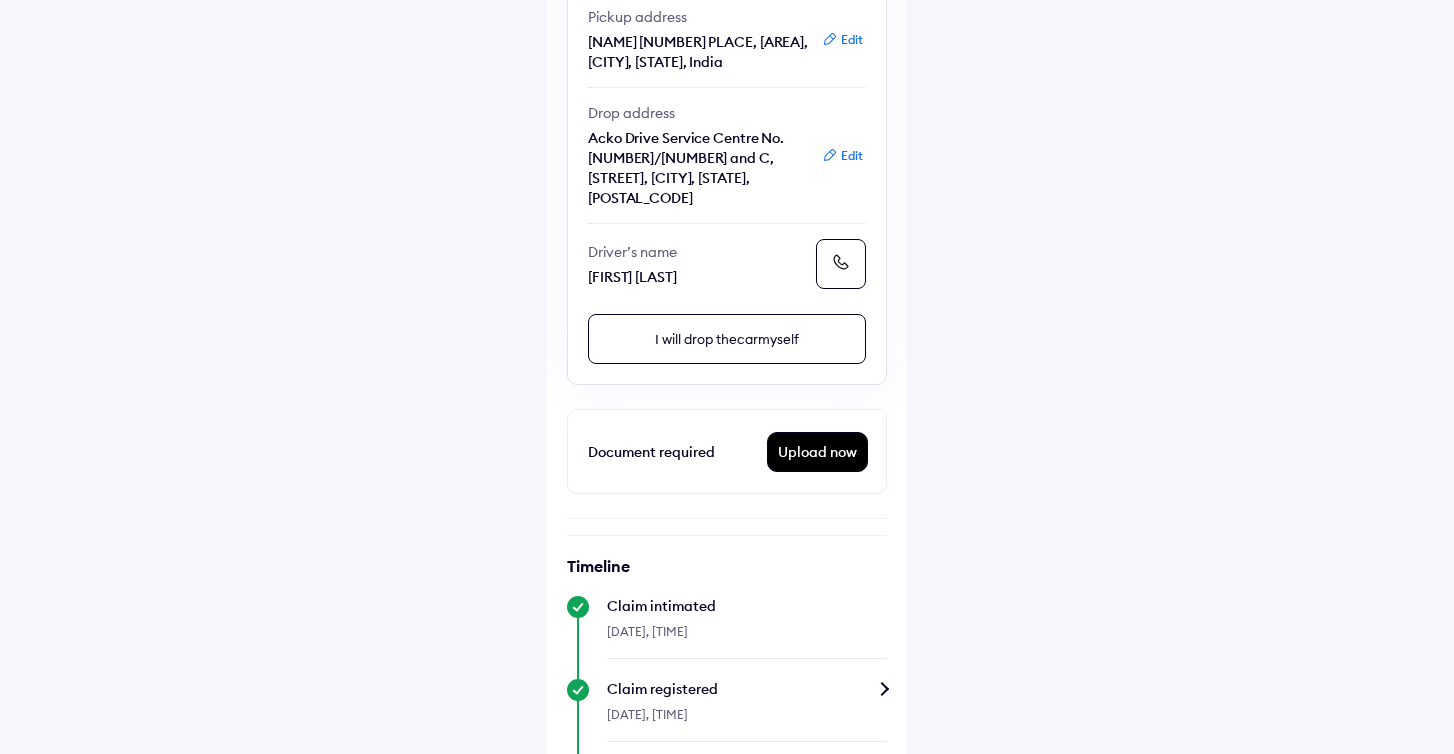 scroll, scrollTop: 453, scrollLeft: 0, axis: vertical 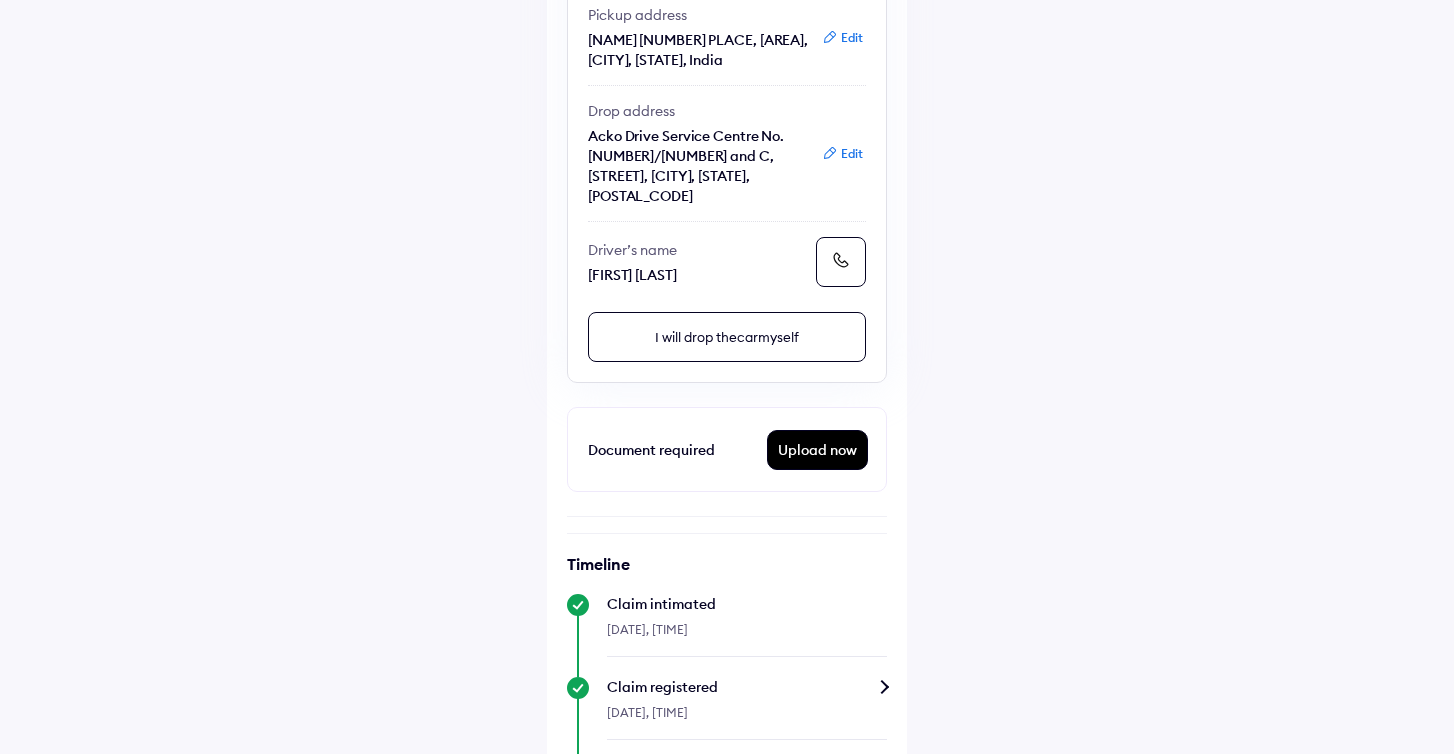 click on "Upload now" at bounding box center [817, 450] 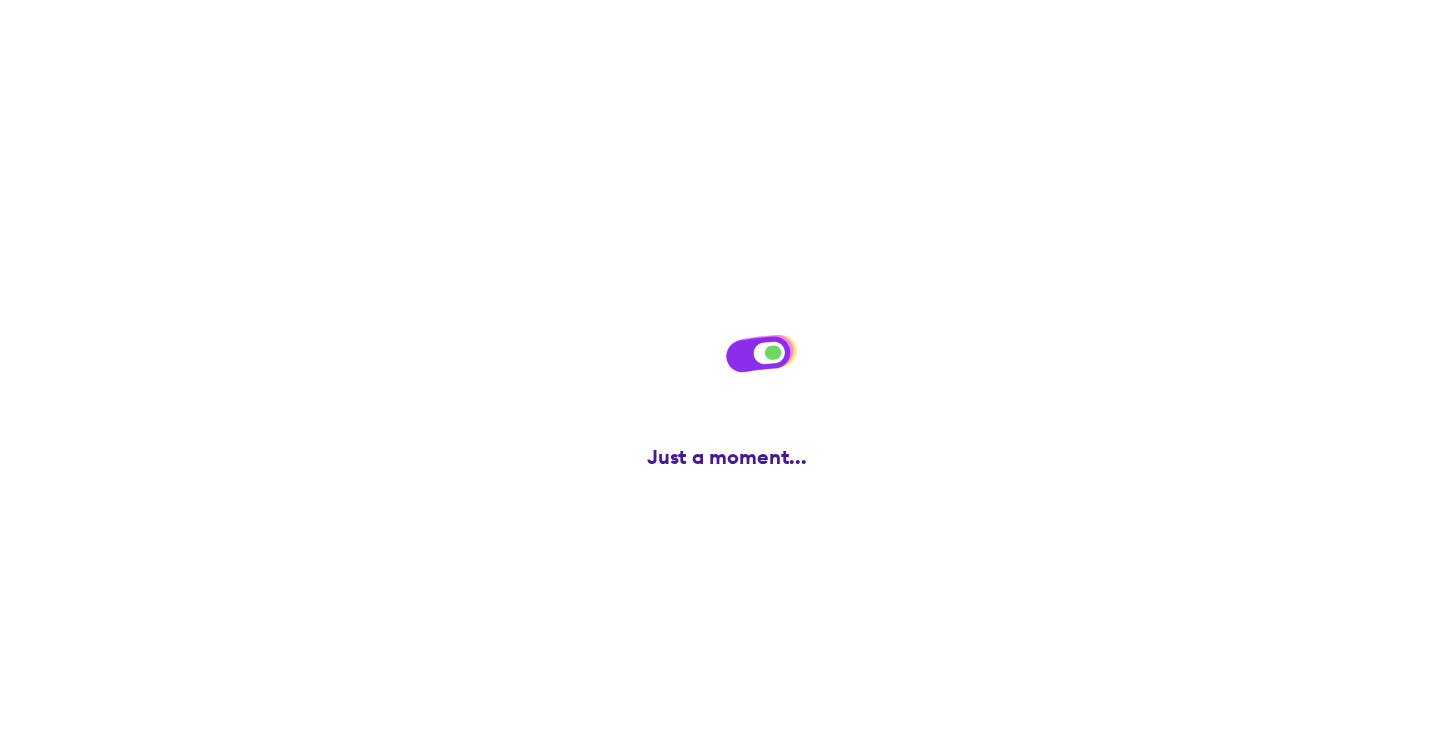 scroll, scrollTop: 0, scrollLeft: 0, axis: both 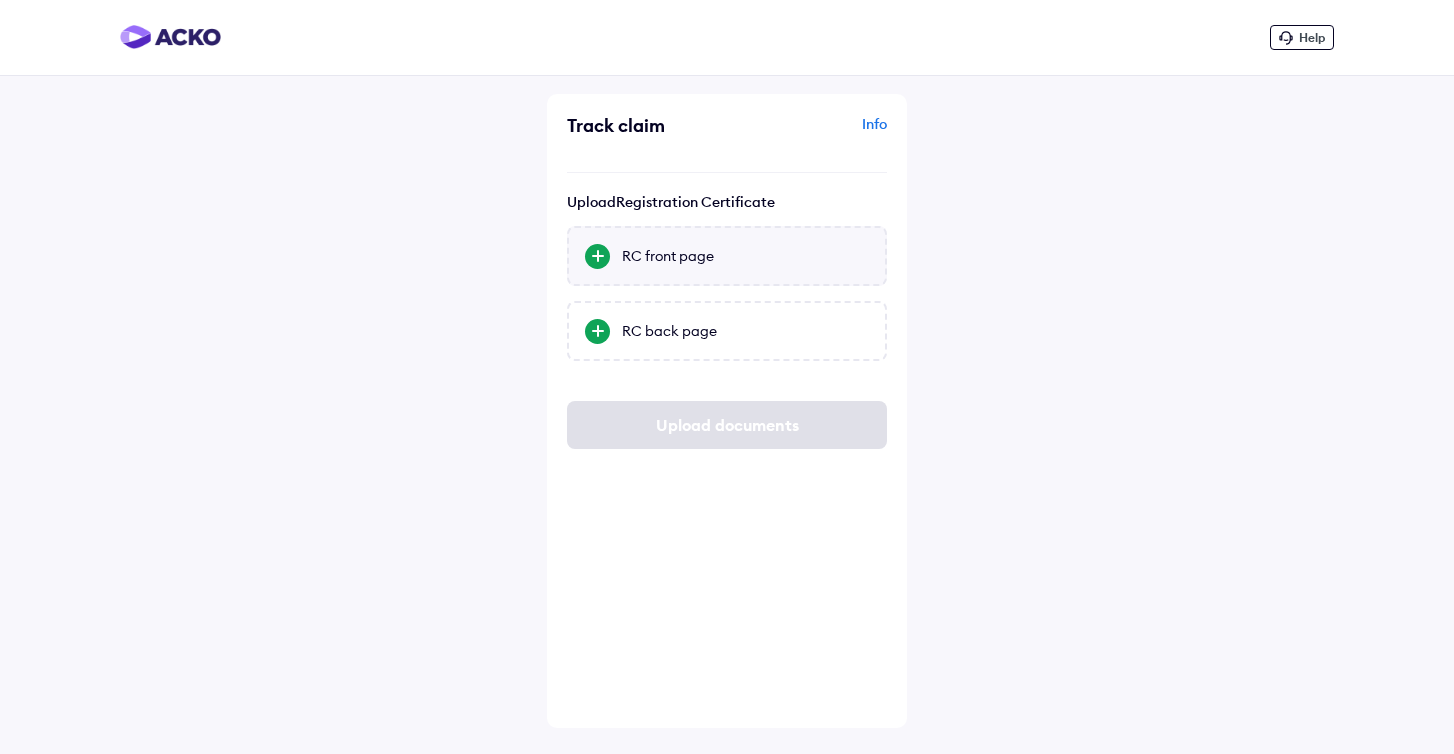 click on "RC front page" at bounding box center (745, 256) 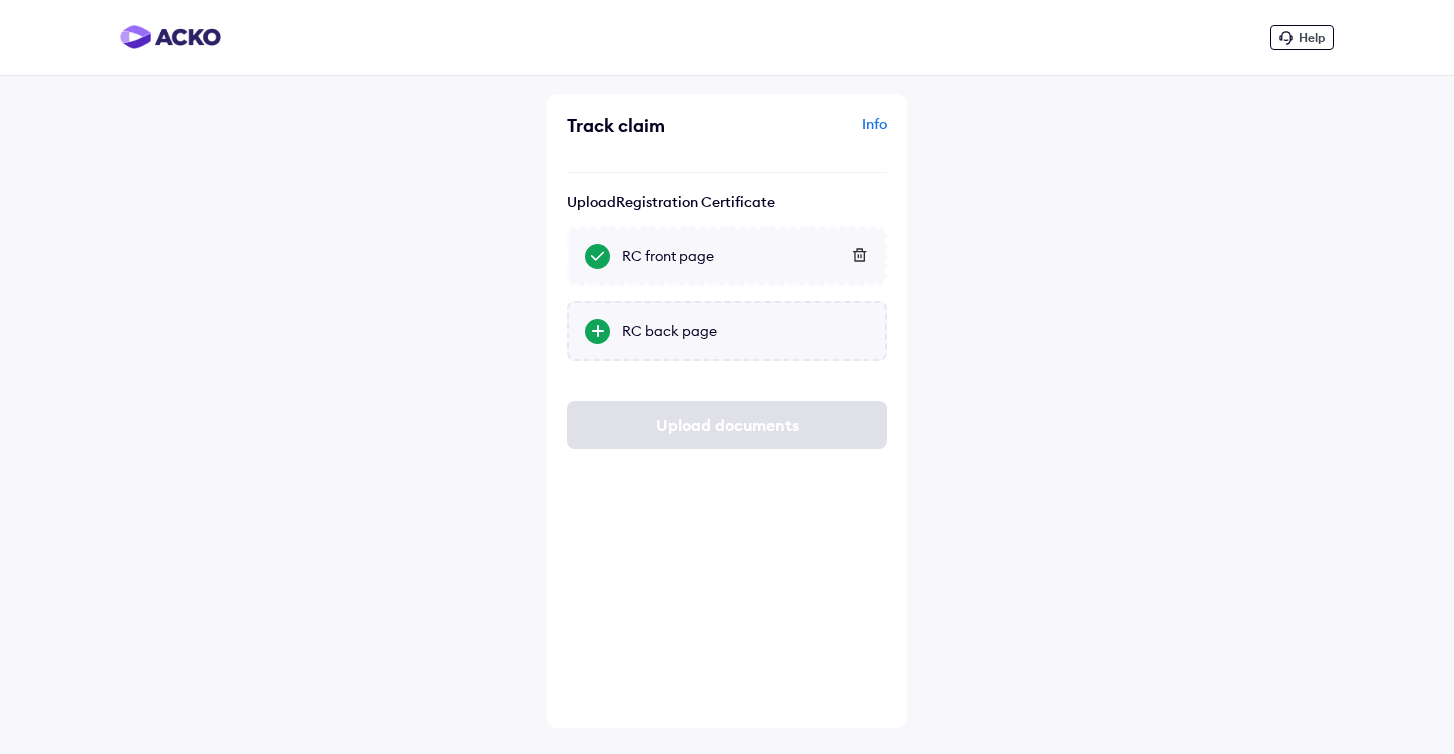 click on "RC back page" at bounding box center (745, 331) 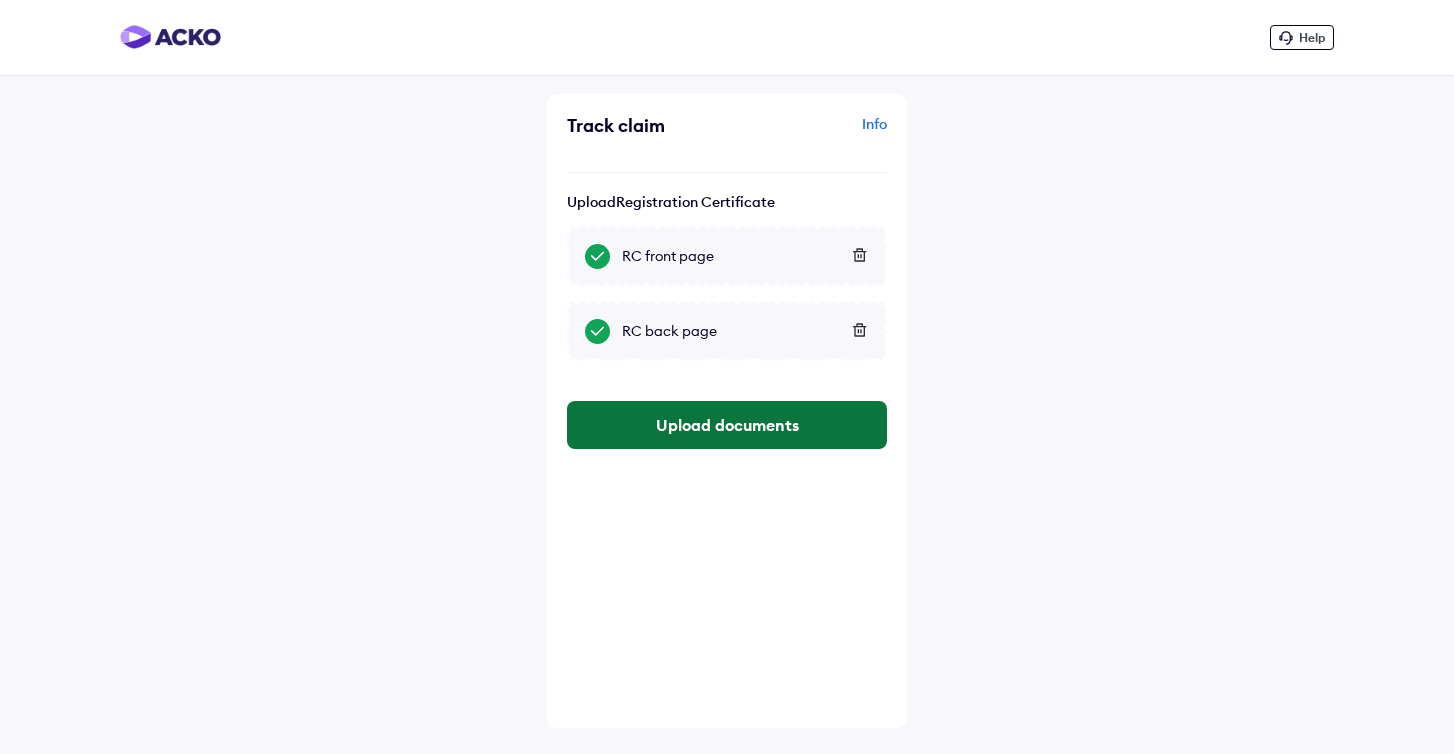 click on "Upload documents" at bounding box center [727, 425] 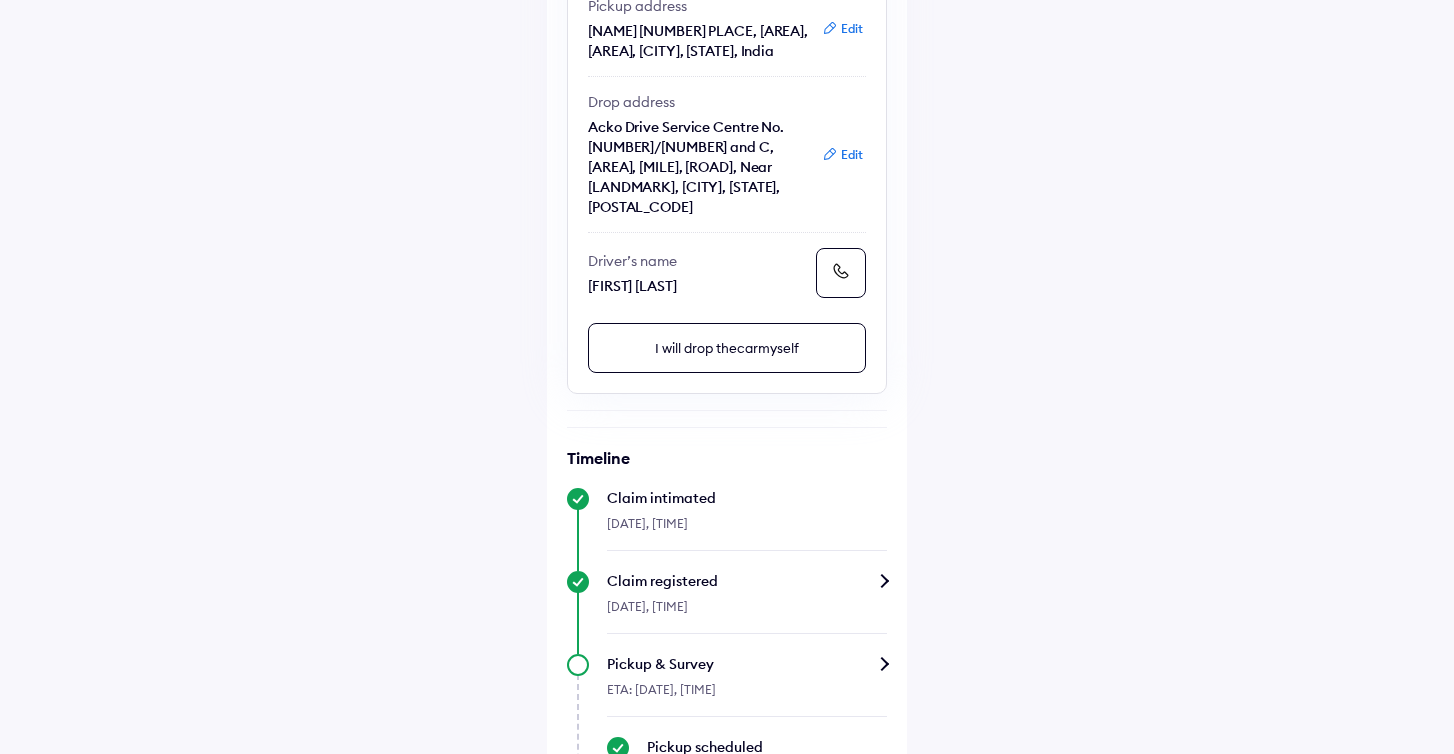 scroll, scrollTop: 451, scrollLeft: 0, axis: vertical 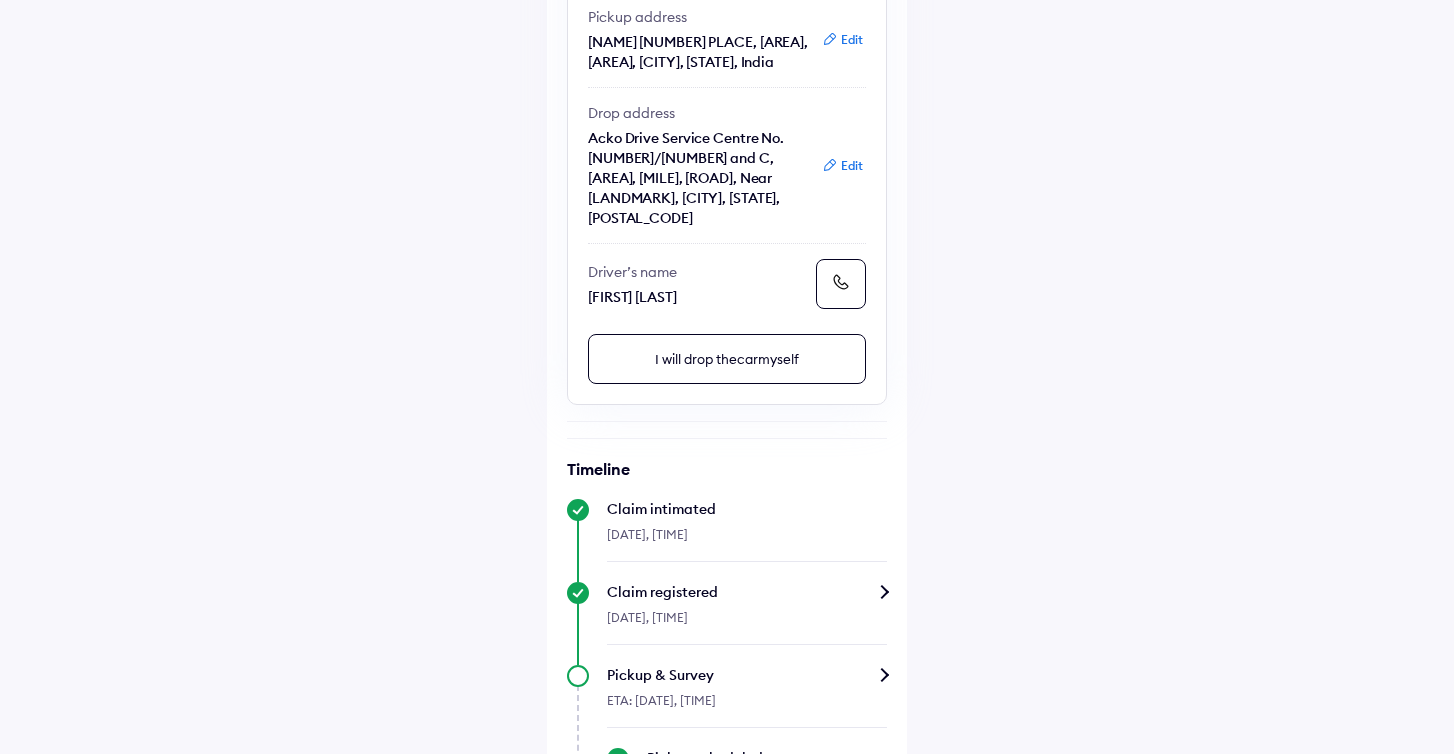 click on "Edit" at bounding box center (842, 166) 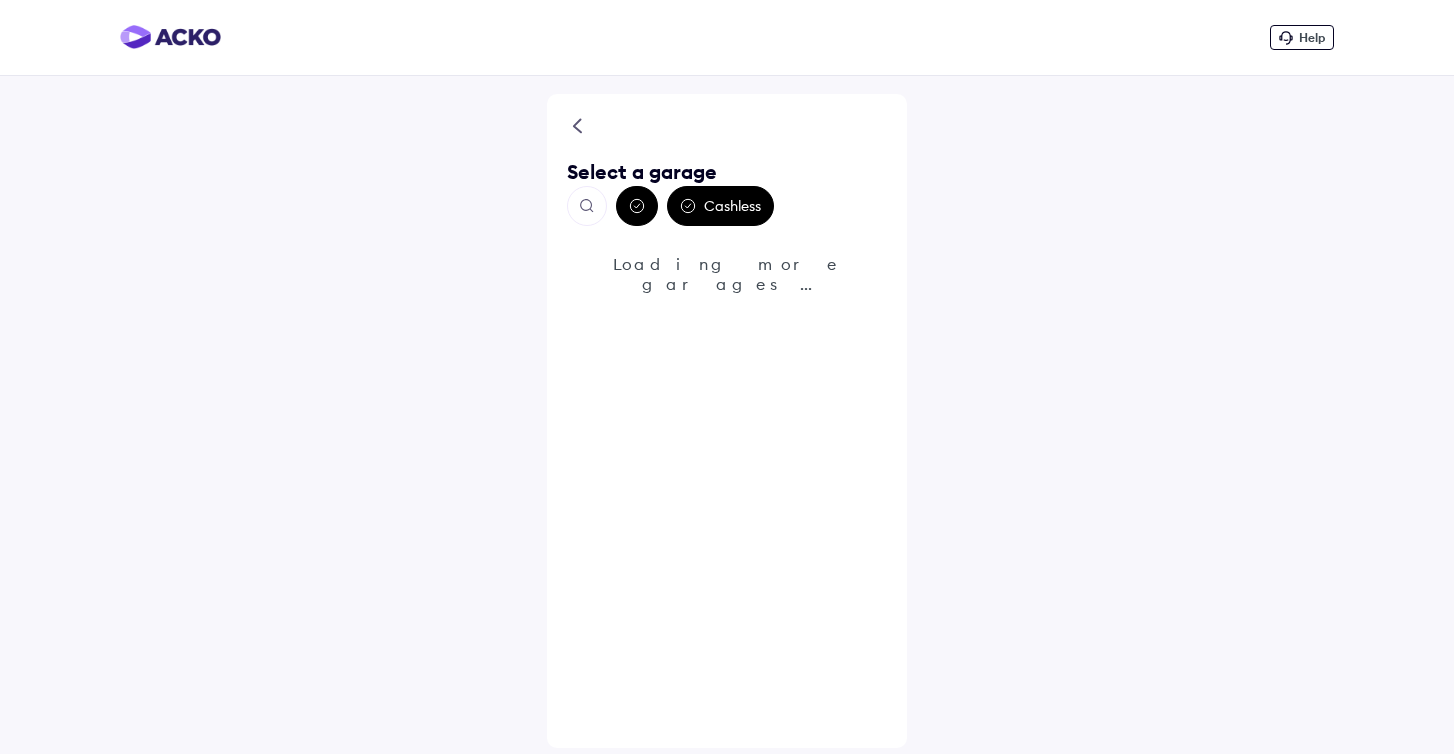 scroll, scrollTop: 0, scrollLeft: 0, axis: both 